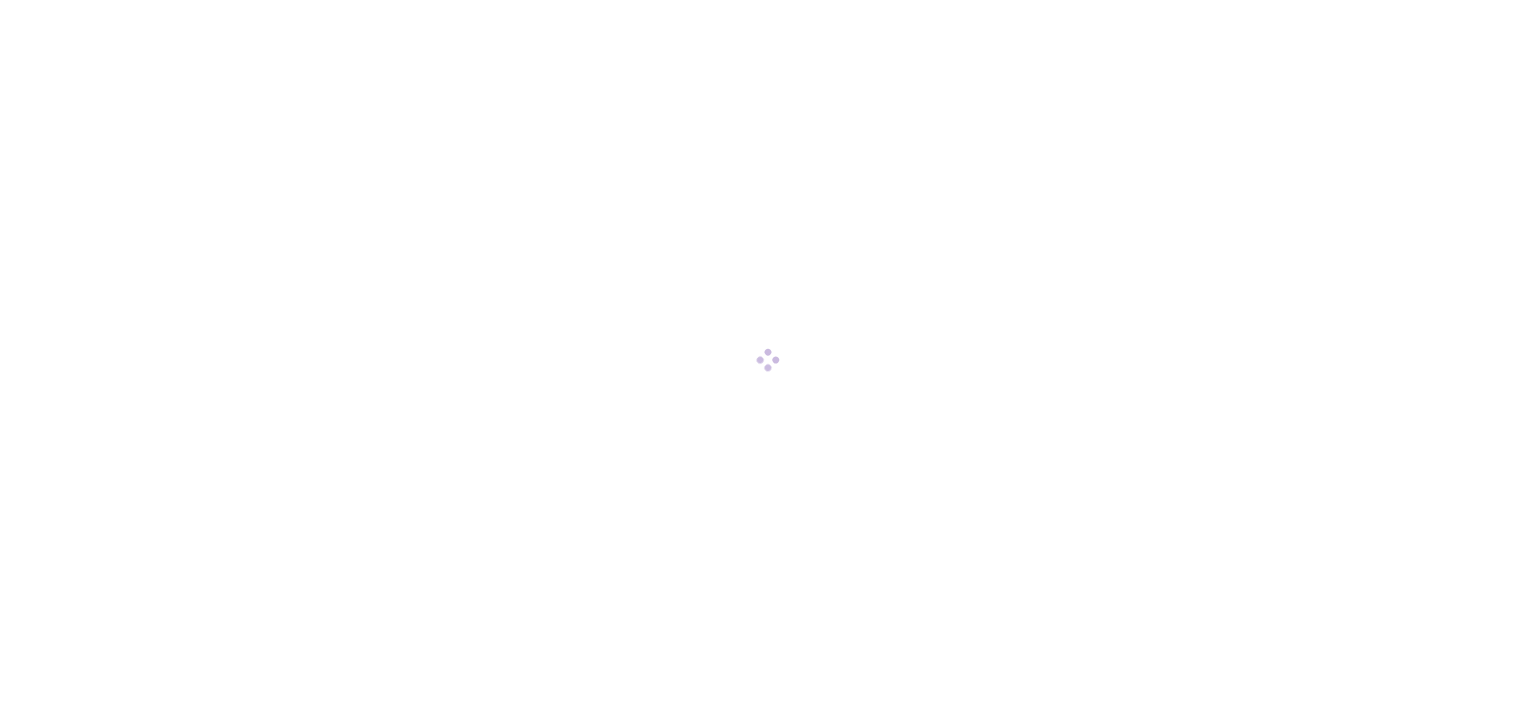 scroll, scrollTop: 0, scrollLeft: 0, axis: both 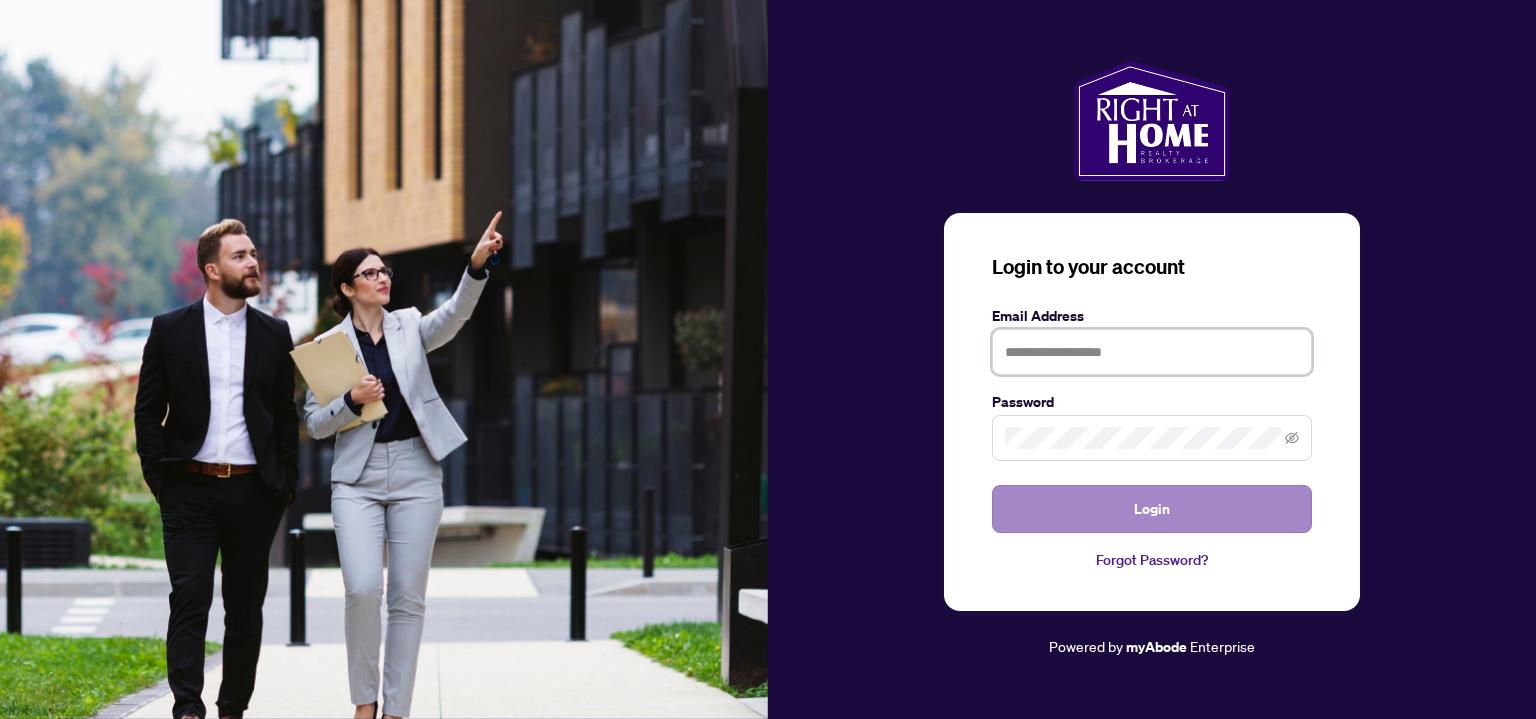 type on "**********" 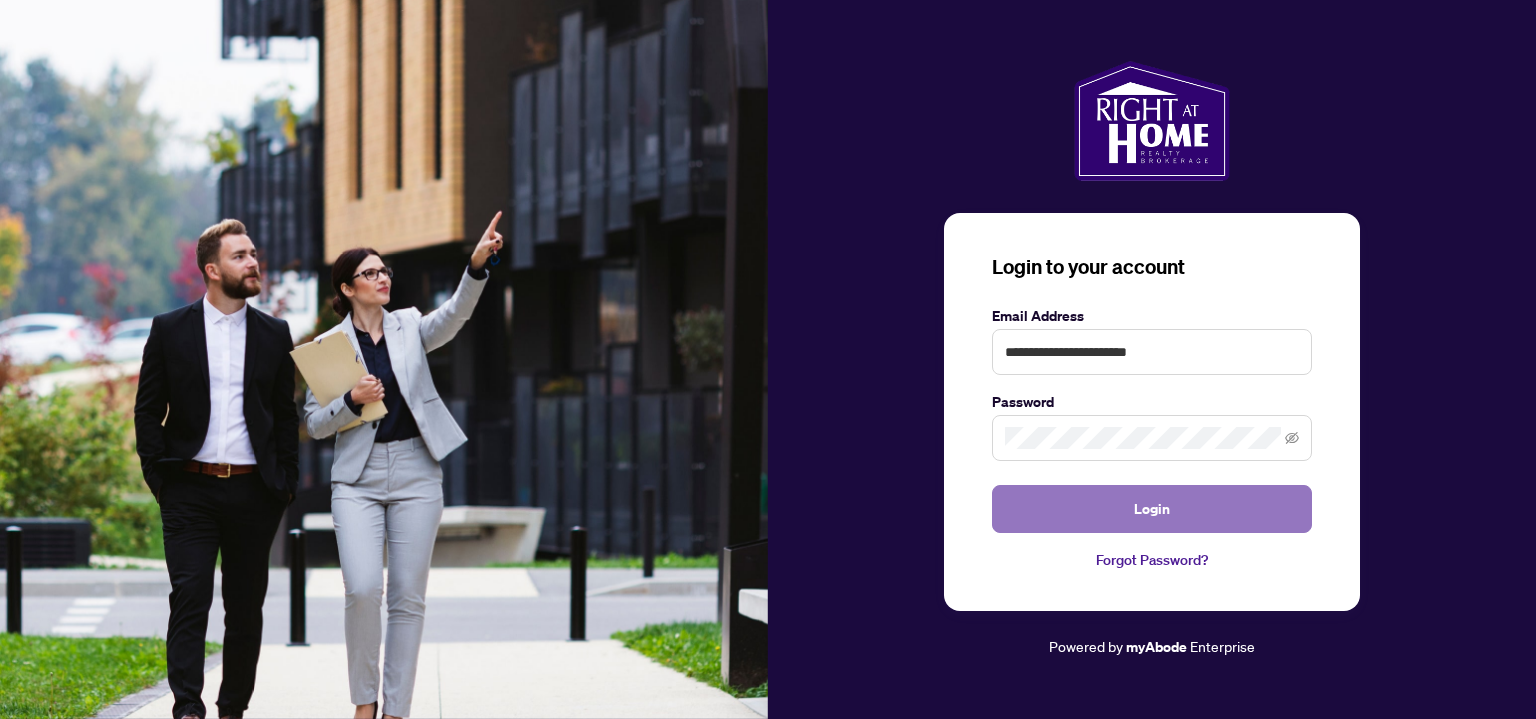 click on "Login" at bounding box center [1152, 509] 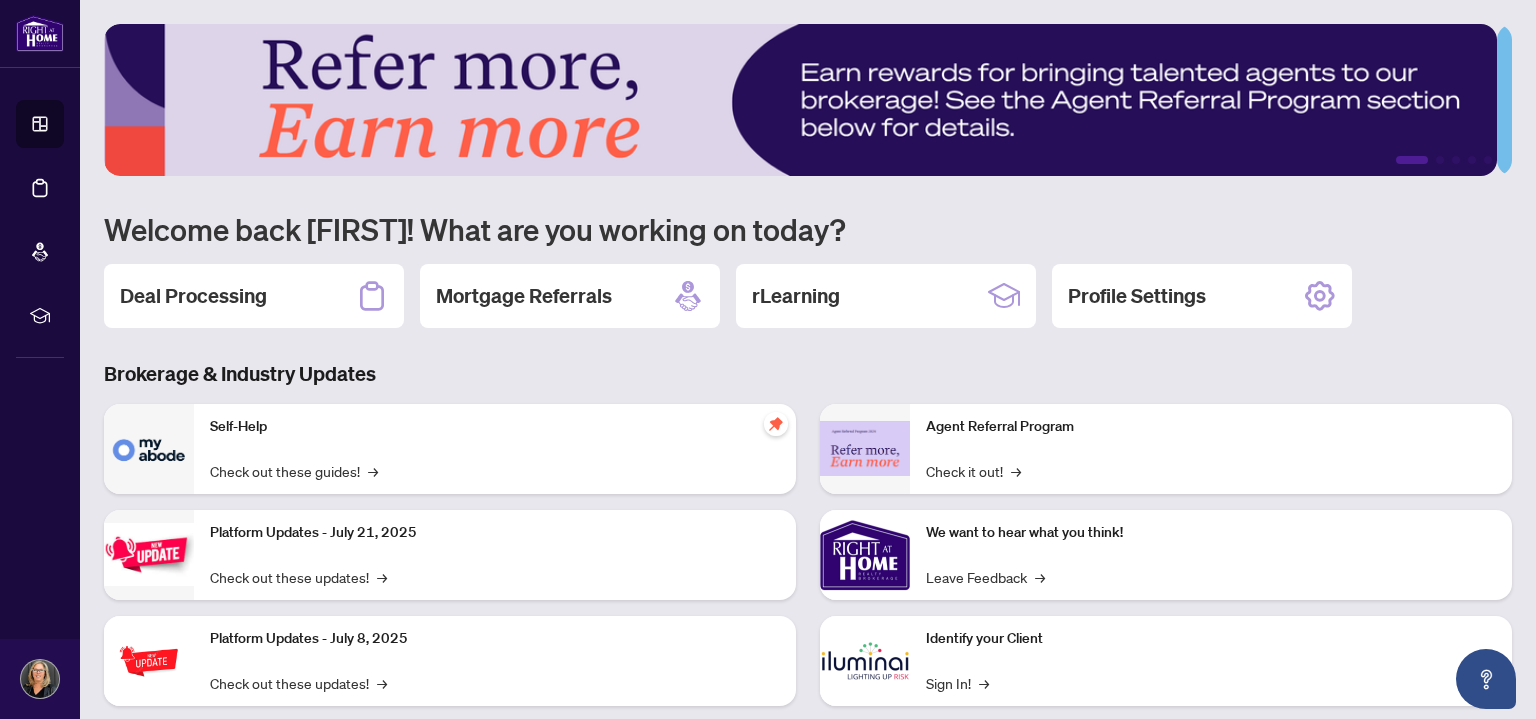click on "Deal Processing" at bounding box center (193, 296) 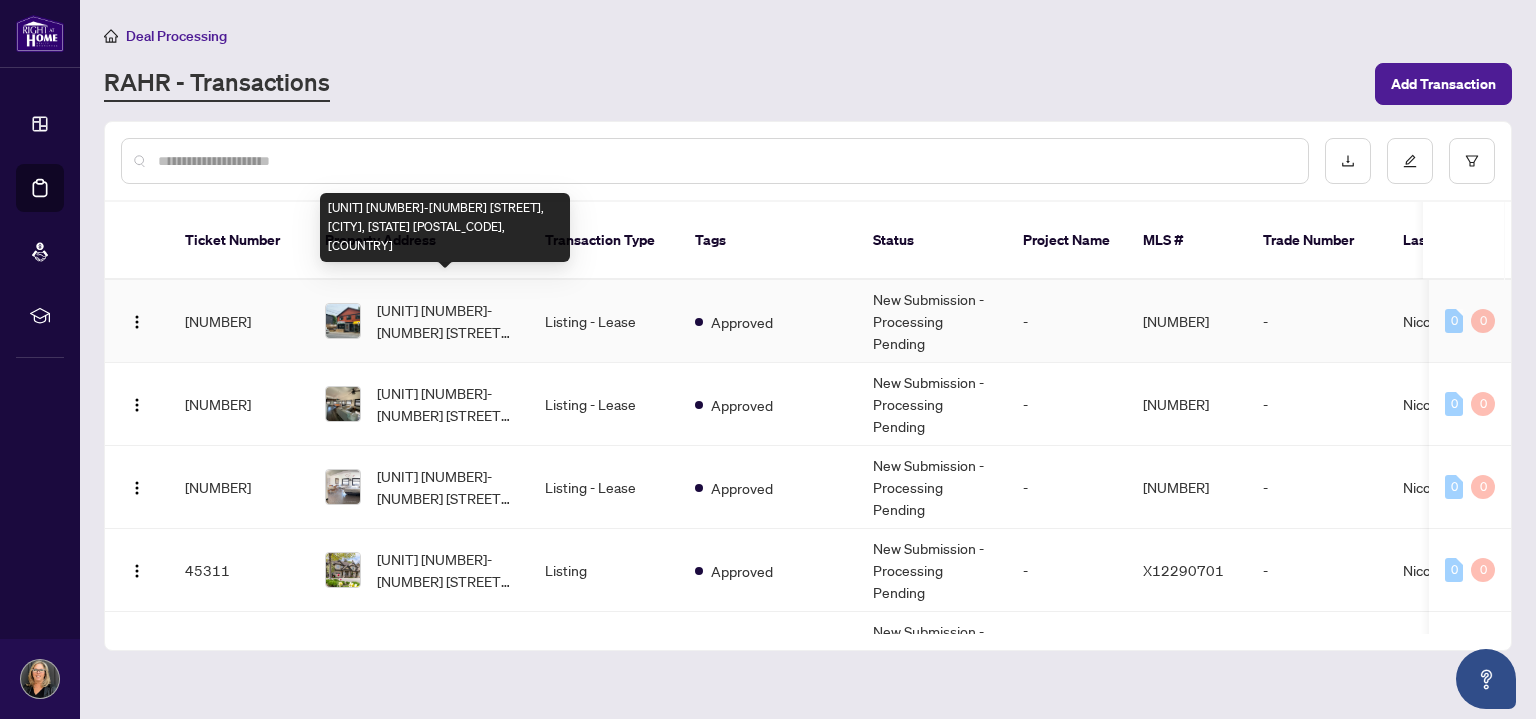 click on "Upper 3-4060 Erie Rd, Fort Erie, Ontario L0S 1B0, Canada" at bounding box center (445, 321) 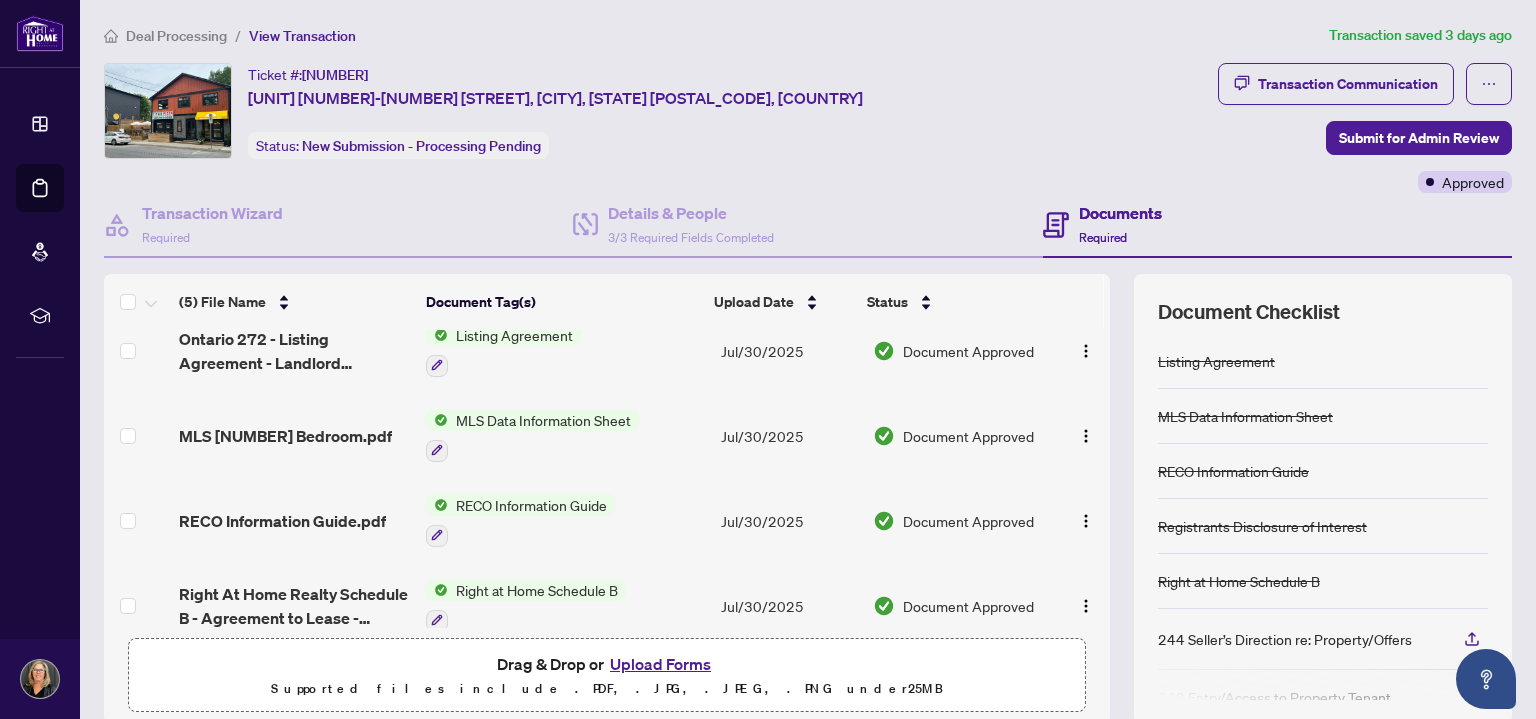 scroll, scrollTop: 130, scrollLeft: 0, axis: vertical 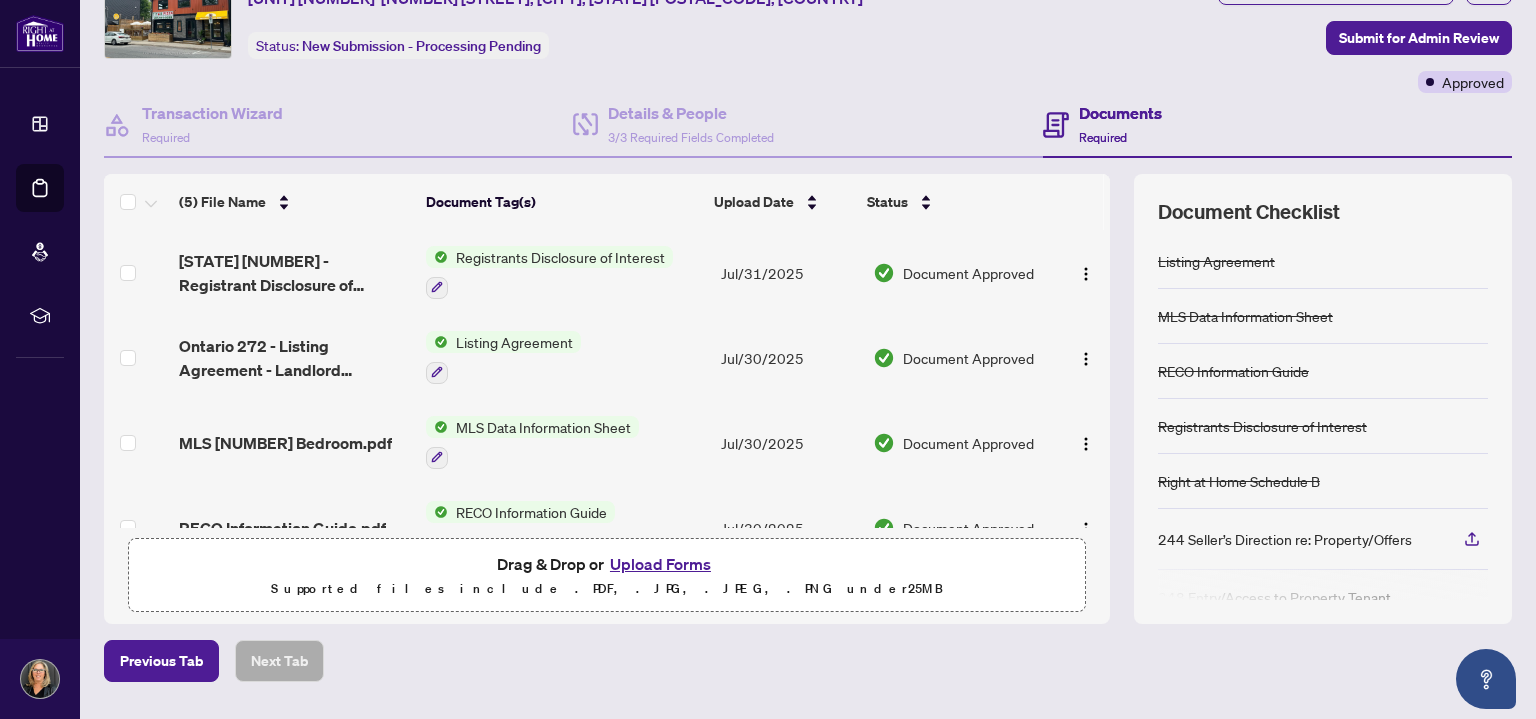 click on "Registrants Disclosure of Interest" at bounding box center [560, 257] 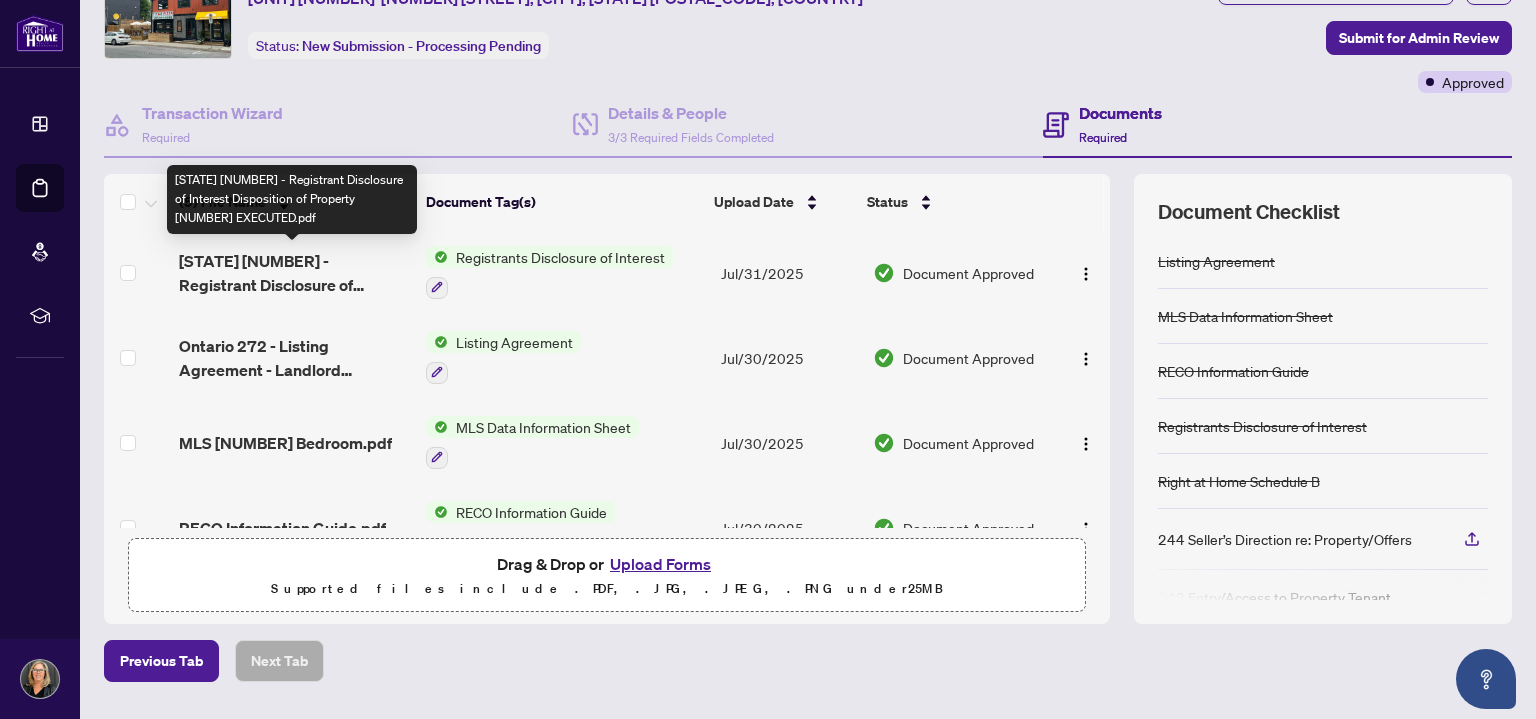 click on "Ontario 161 - Registrant Disclosure of Interest  Disposition of Property 13 EXECUTED.pdf" at bounding box center (294, 273) 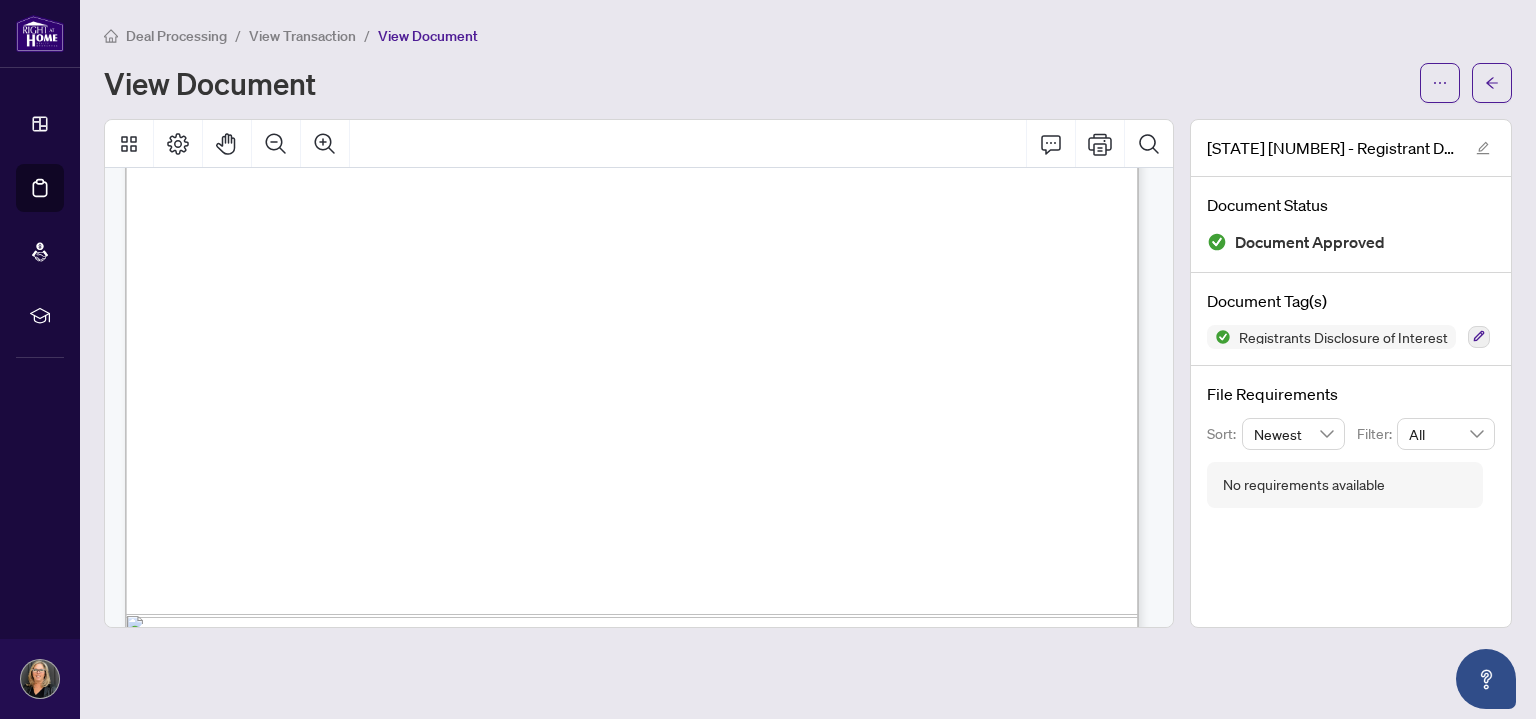 scroll, scrollTop: 800, scrollLeft: 0, axis: vertical 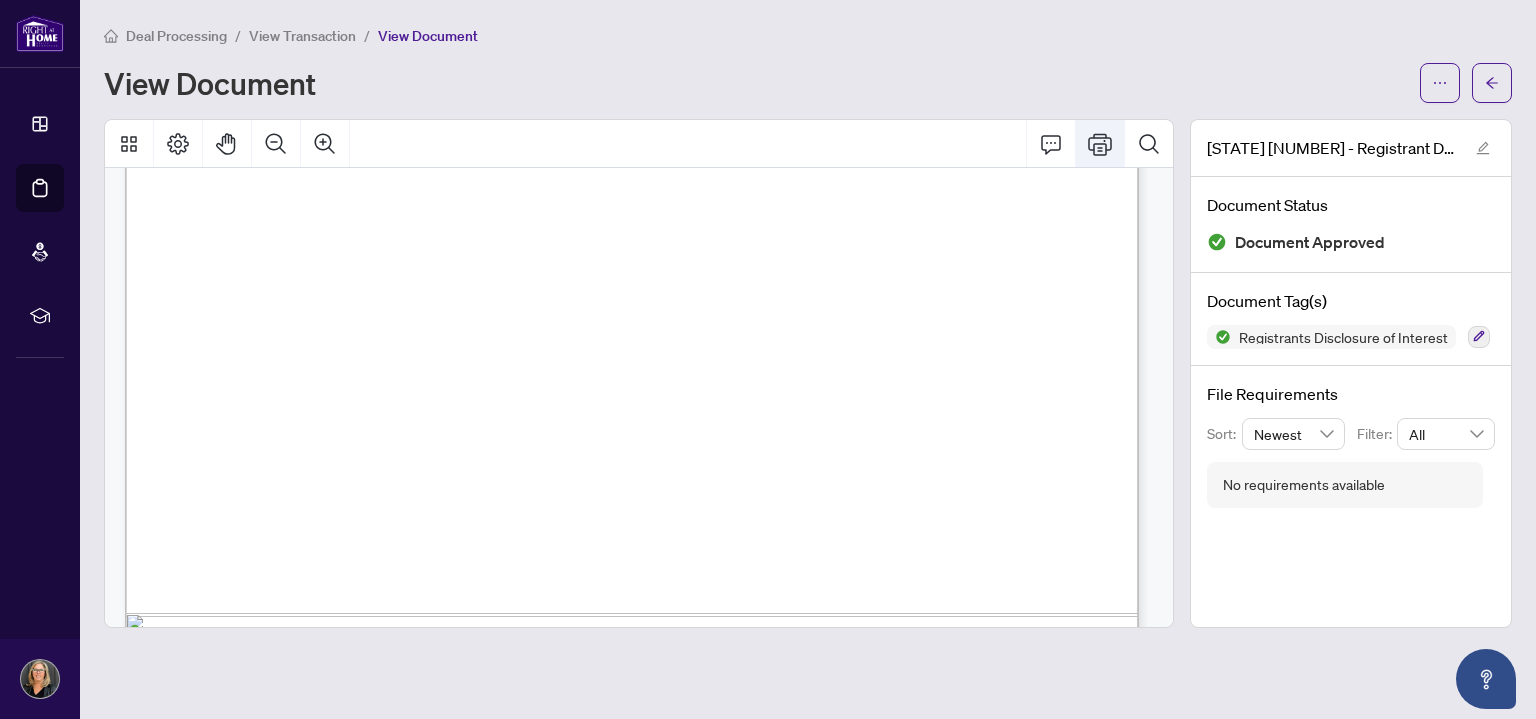 click 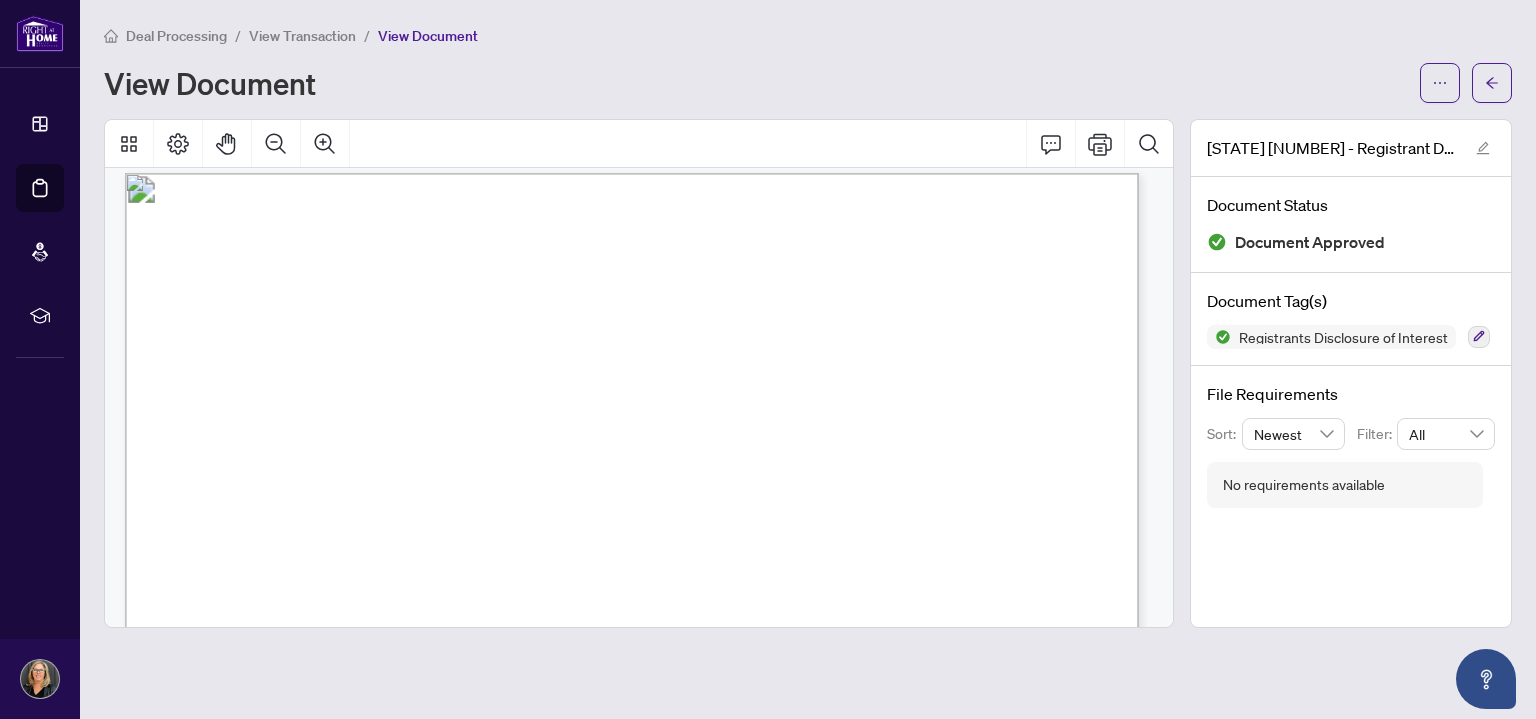 scroll, scrollTop: 0, scrollLeft: 0, axis: both 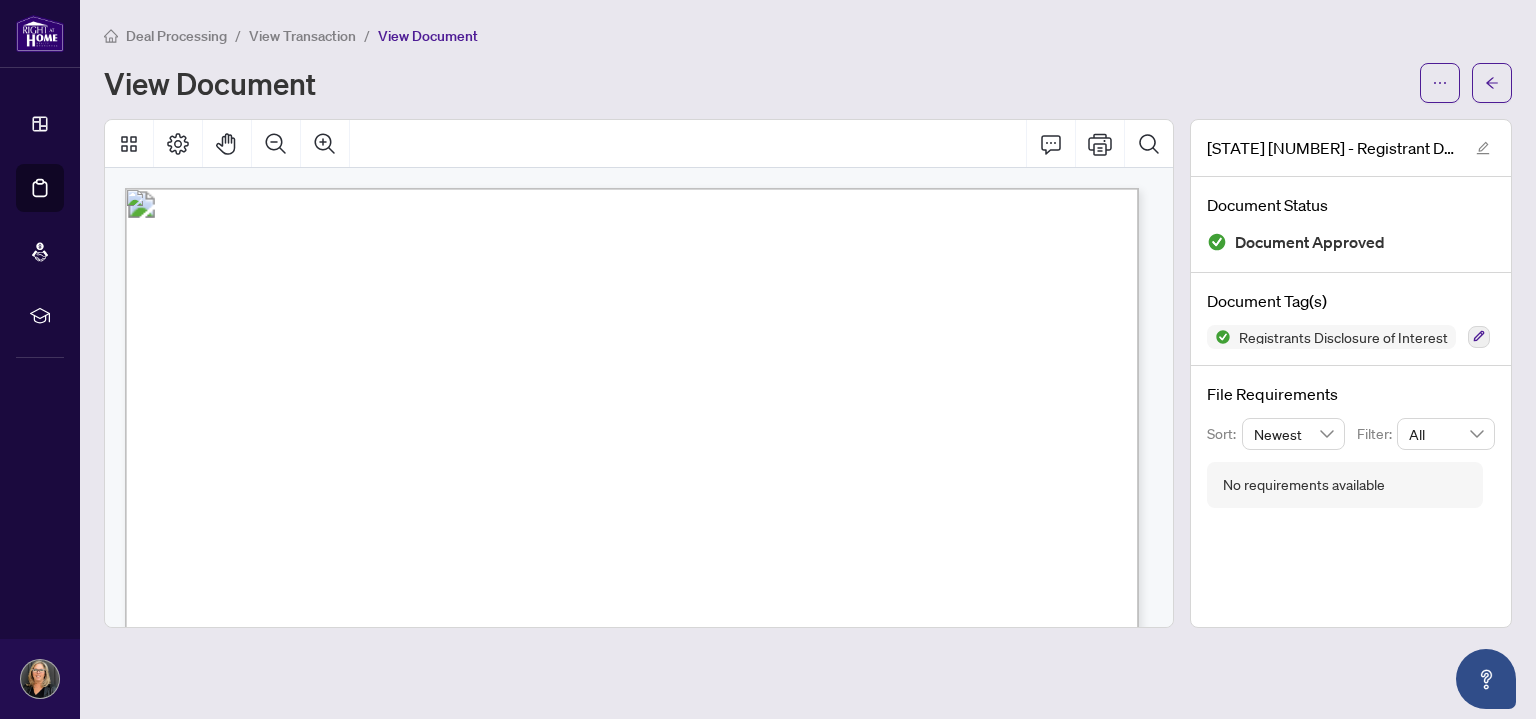 click on "View Transaction" at bounding box center [302, 36] 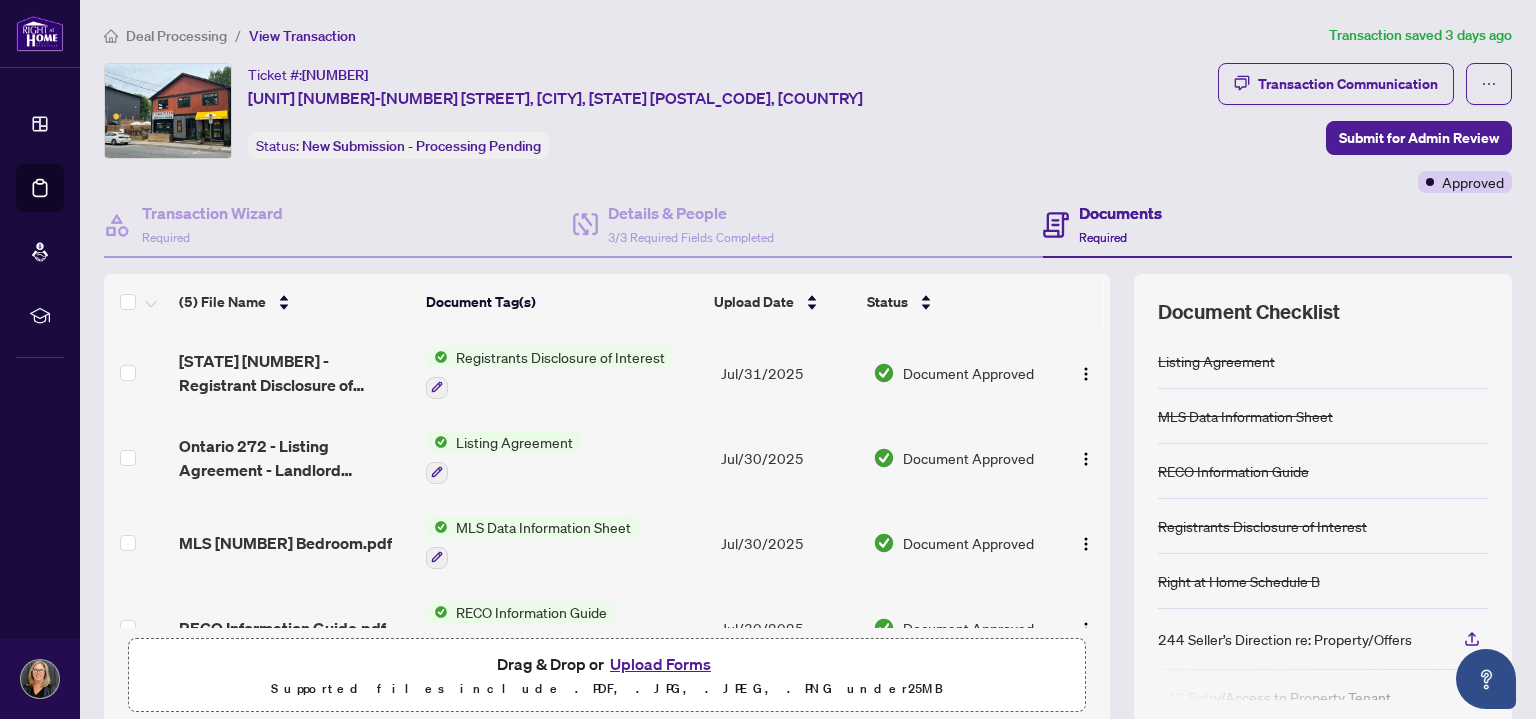 click on "Deal Processing" at bounding box center (176, 36) 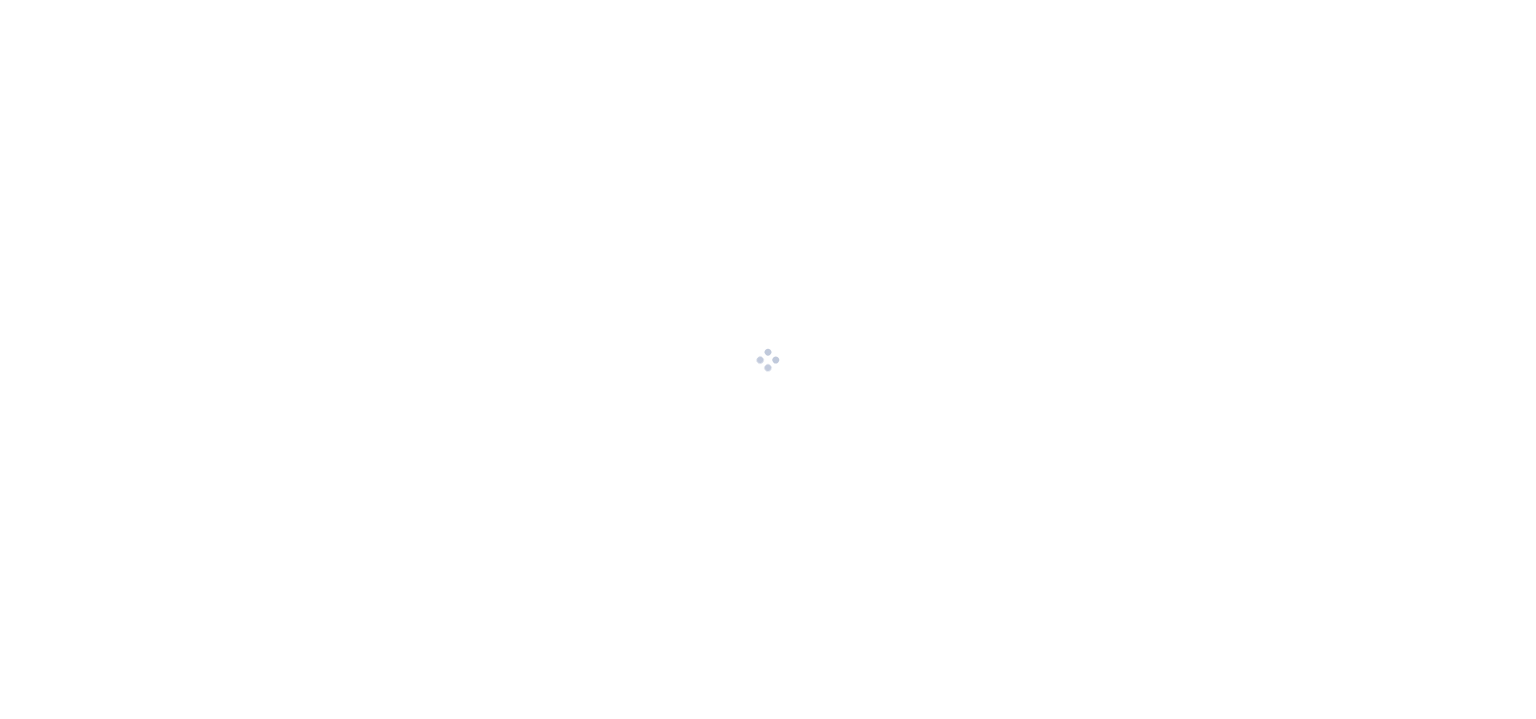 scroll, scrollTop: 0, scrollLeft: 0, axis: both 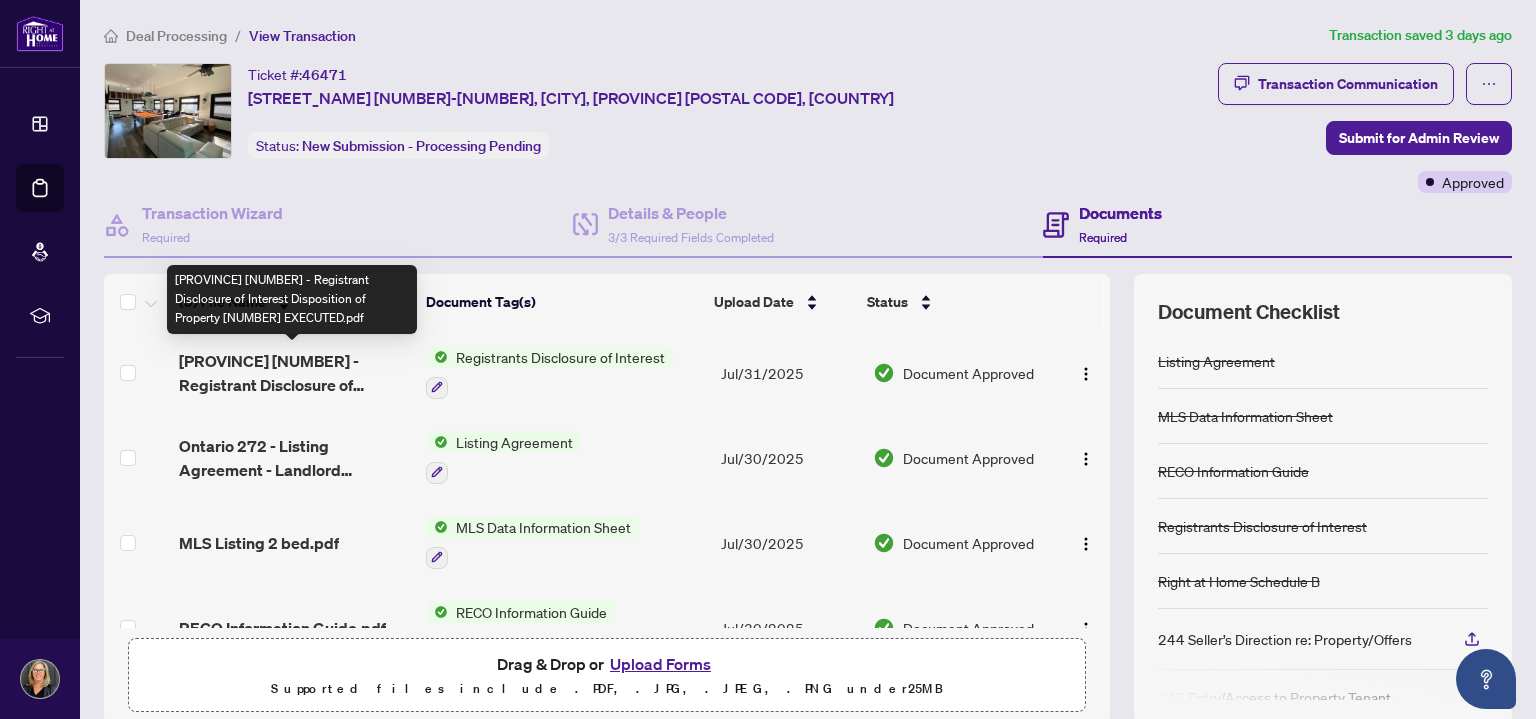 click on "[PROVINCE] [NUMBER] - Registrant Disclosure of Interest  Disposition of Property [NUMBER] EXECUTED.pdf" at bounding box center (294, 373) 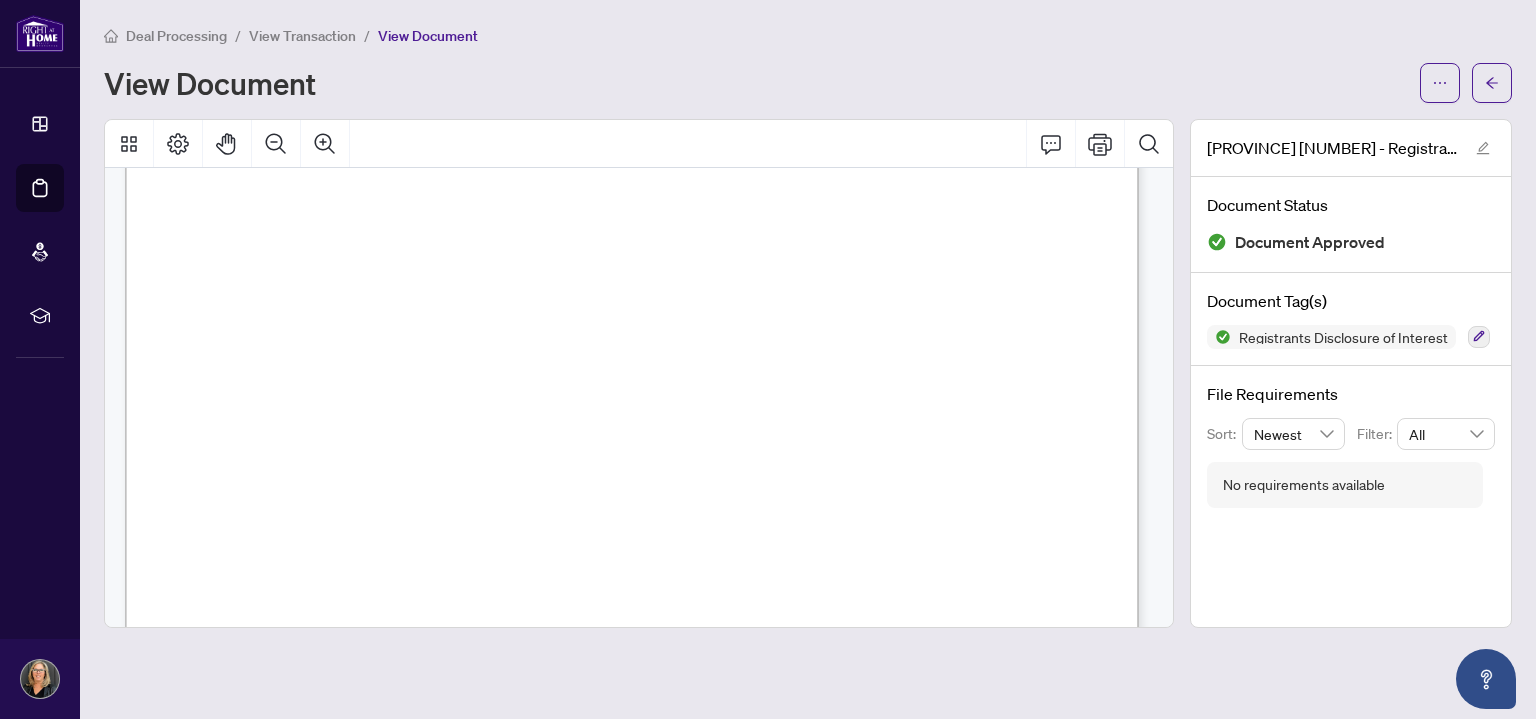 scroll, scrollTop: 700, scrollLeft: 0, axis: vertical 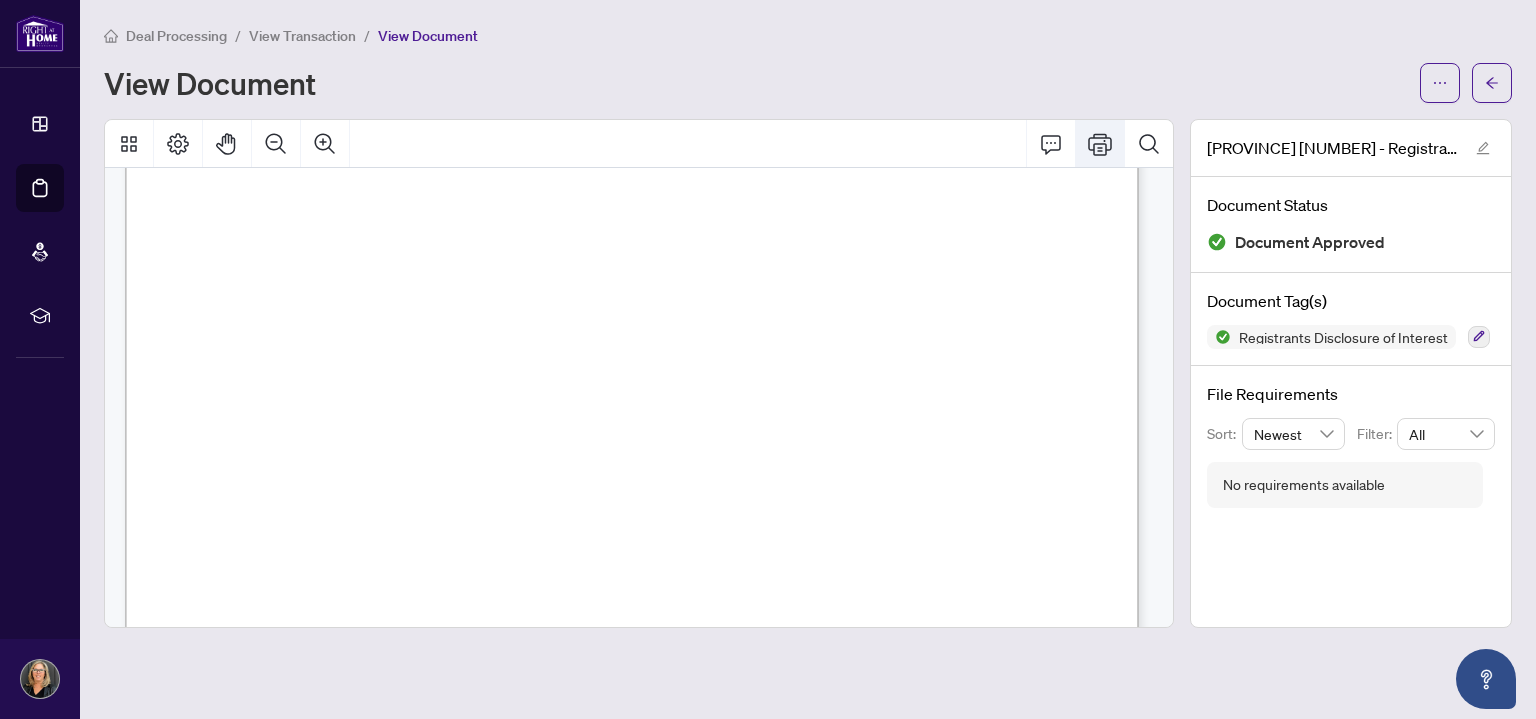 click 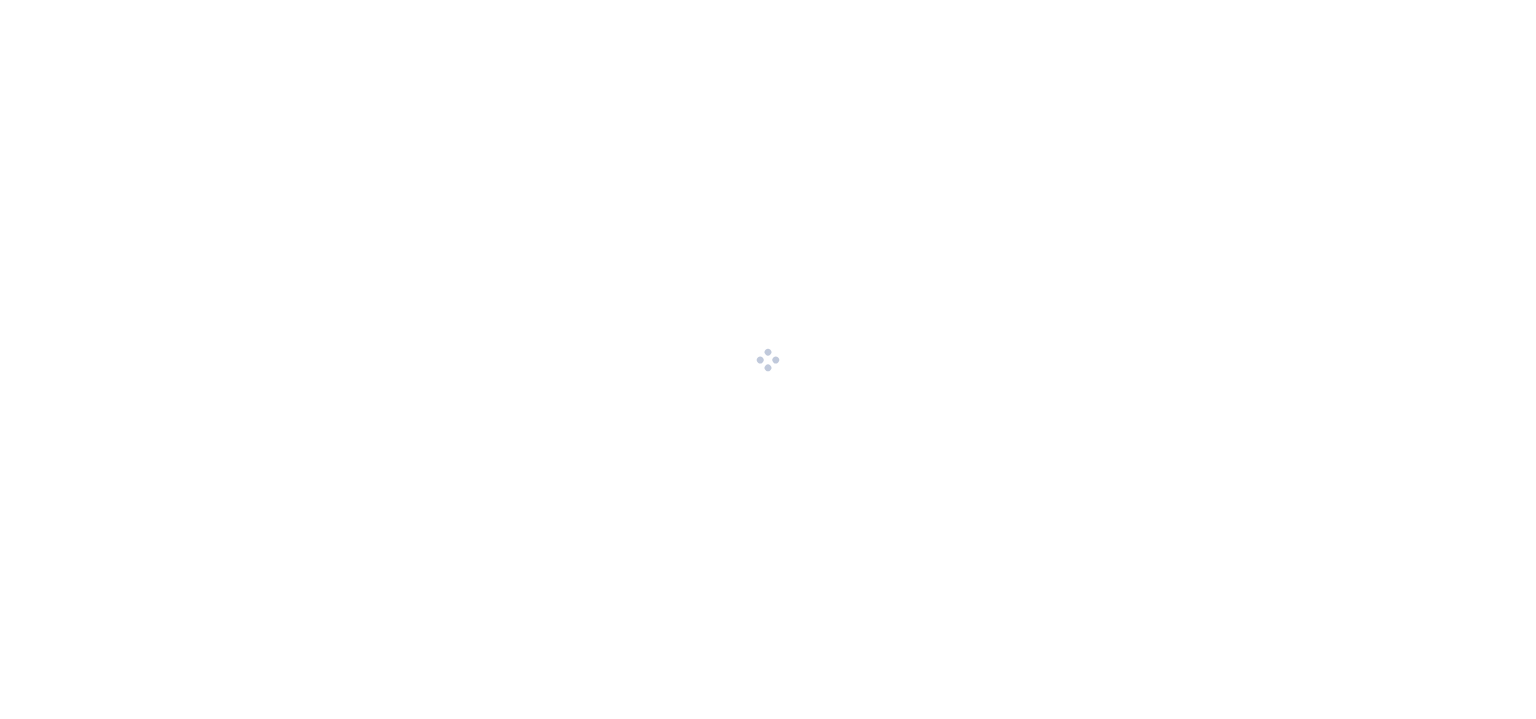 scroll, scrollTop: 0, scrollLeft: 0, axis: both 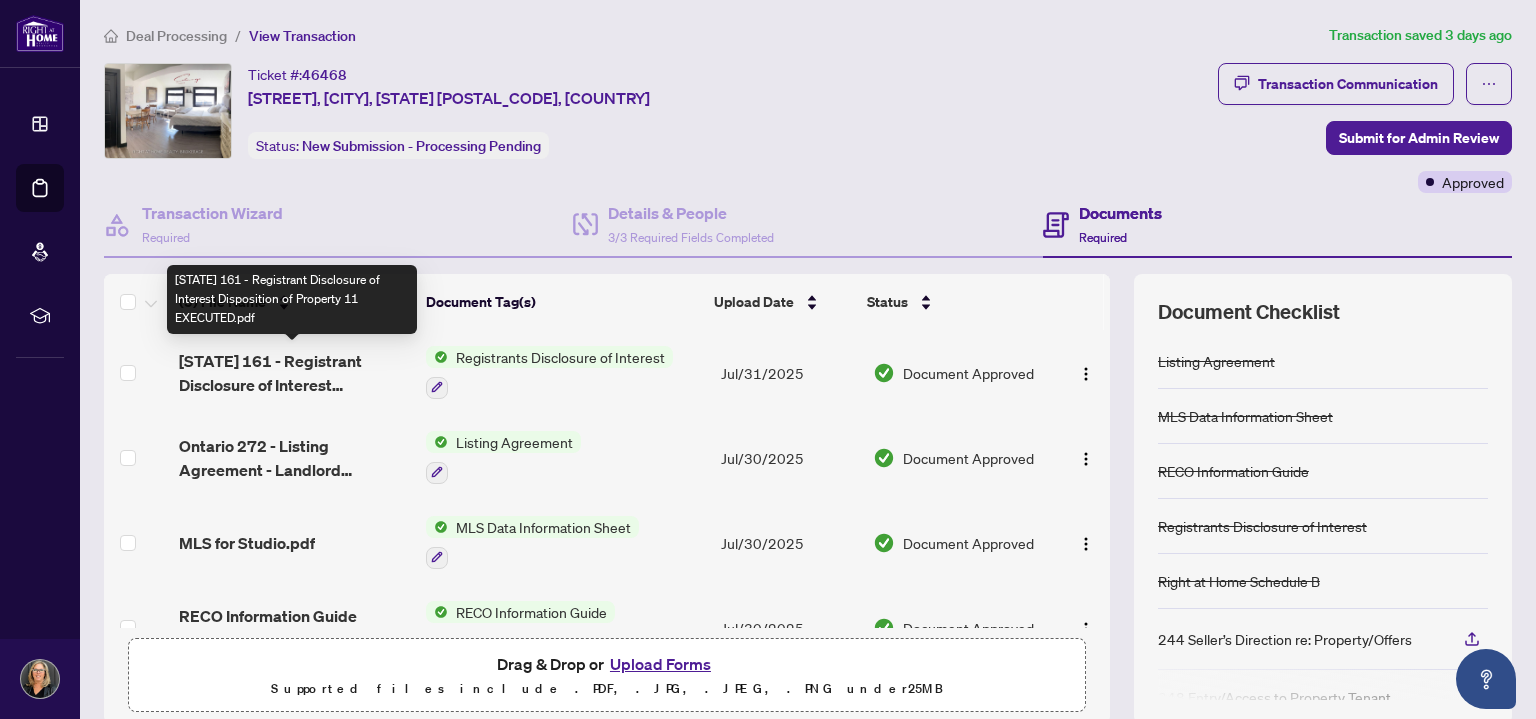 click on "[PROVINCE] 161 - Registrant Disclosure of Interest  Disposition of Property 11 EXECUTED.pdf" at bounding box center (294, 373) 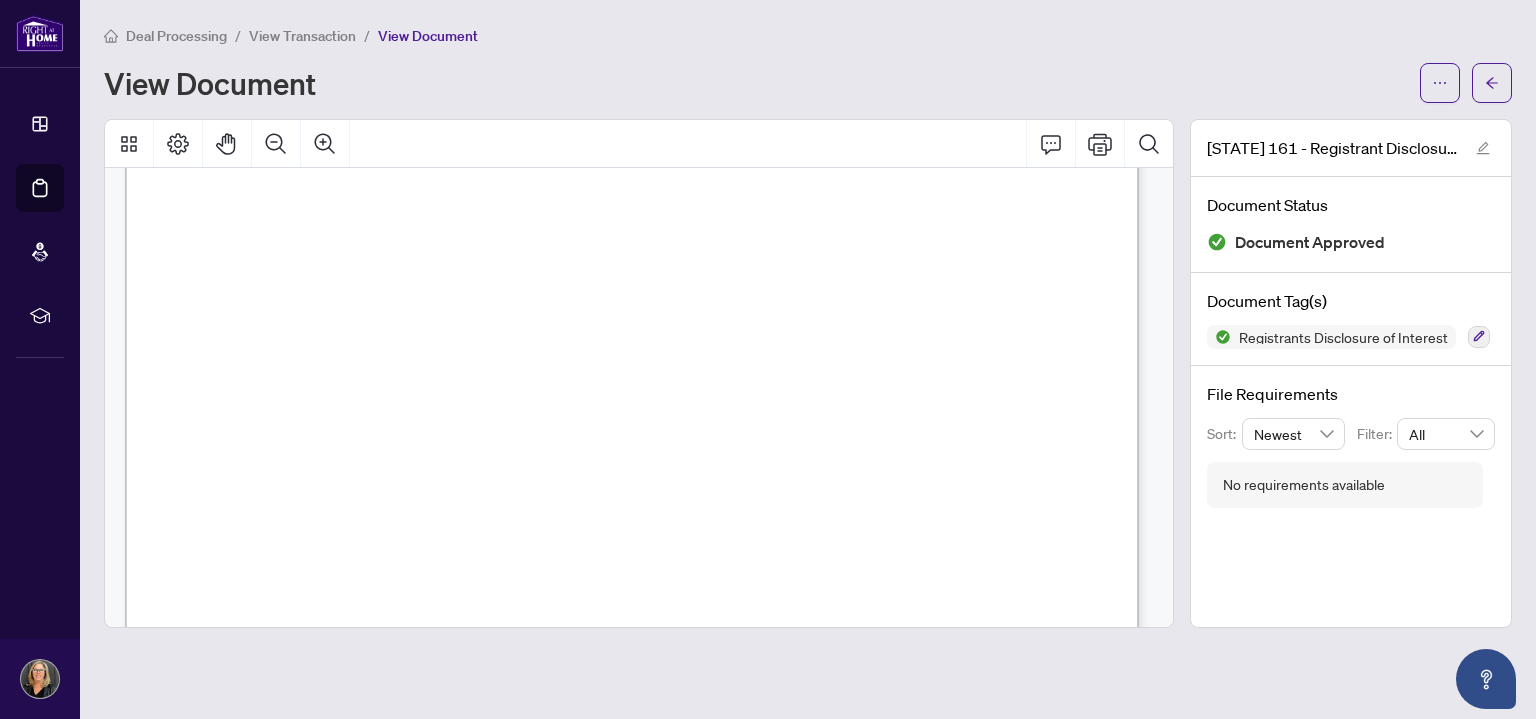 scroll, scrollTop: 700, scrollLeft: 0, axis: vertical 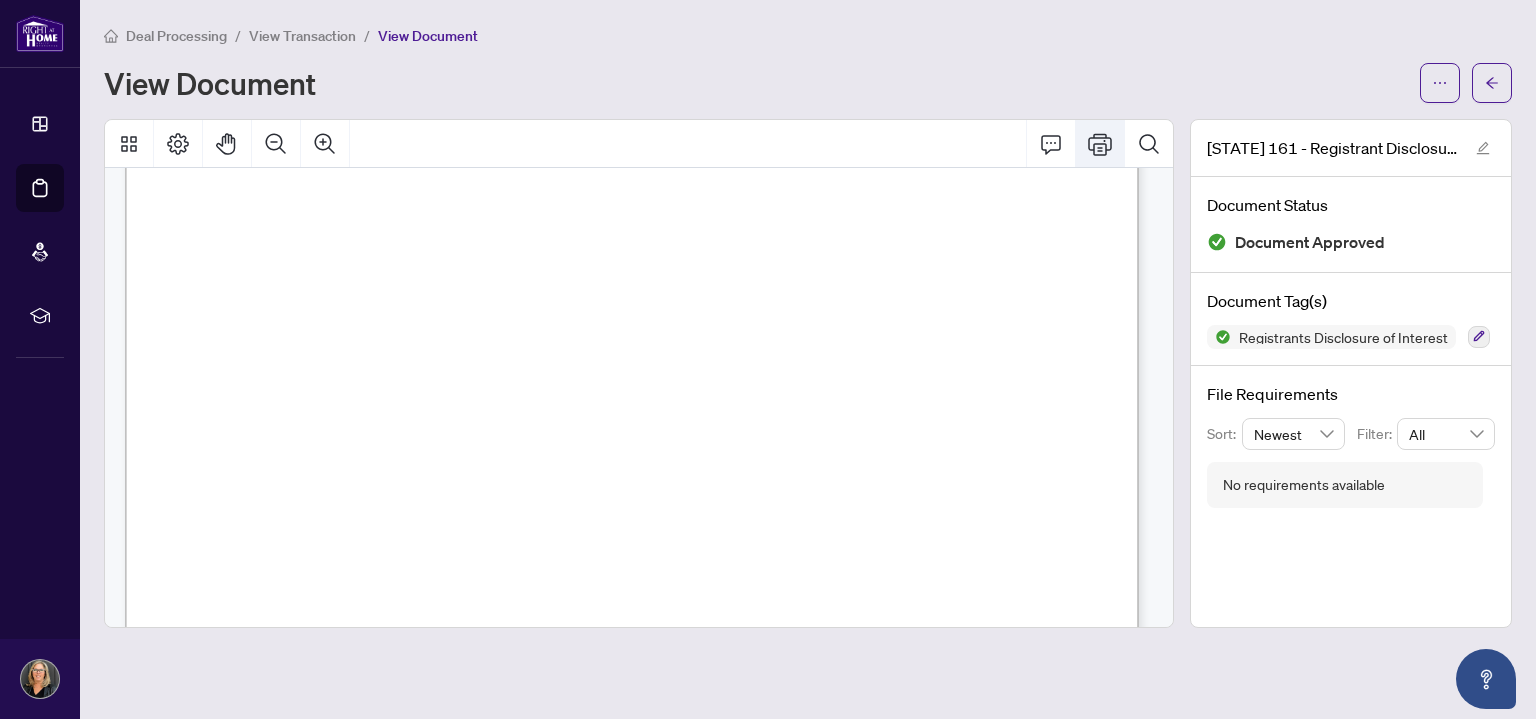 click 